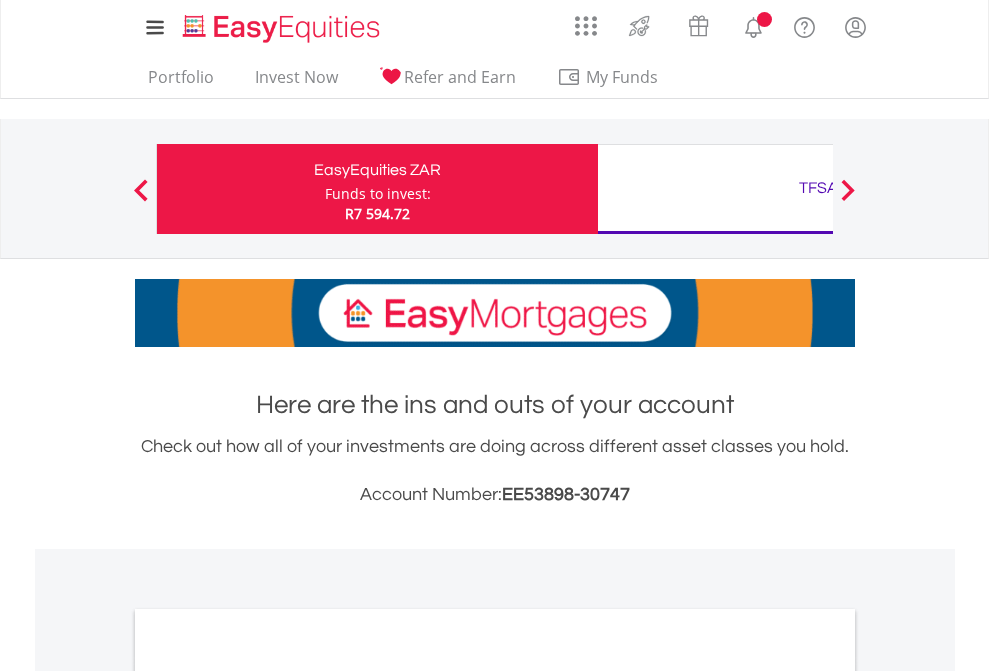 scroll, scrollTop: 0, scrollLeft: 0, axis: both 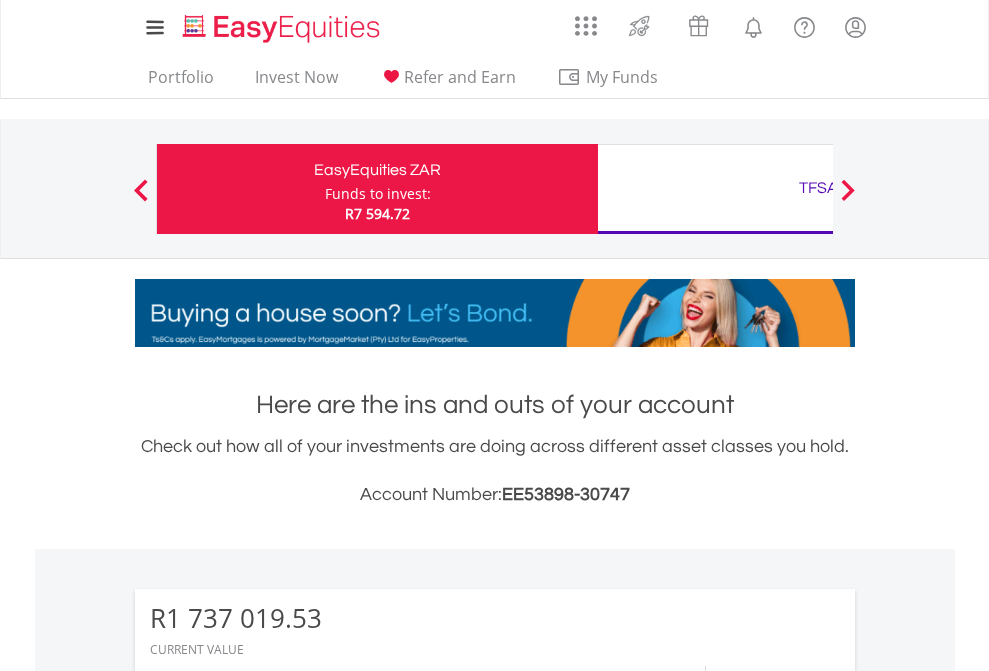 click on "Funds to invest:" at bounding box center [378, 194] 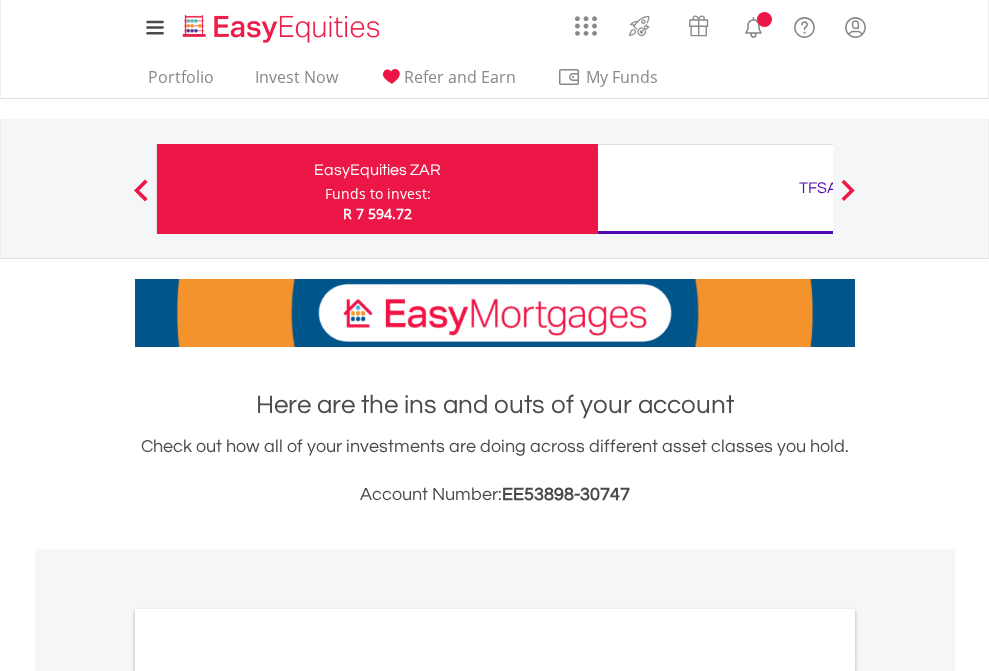scroll, scrollTop: 0, scrollLeft: 0, axis: both 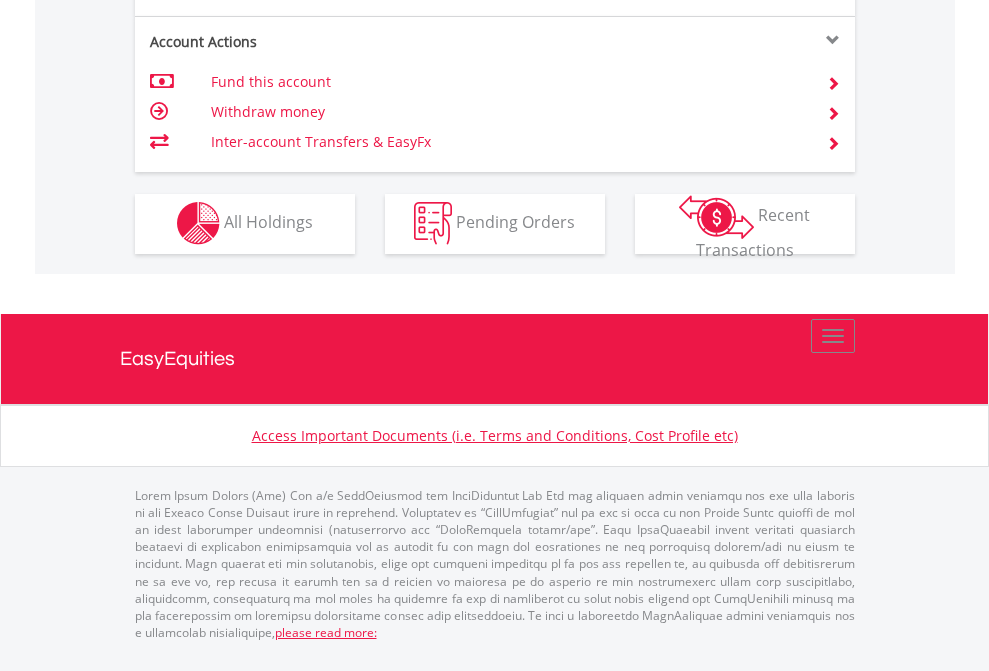 click on "Investment types" at bounding box center [706, -337] 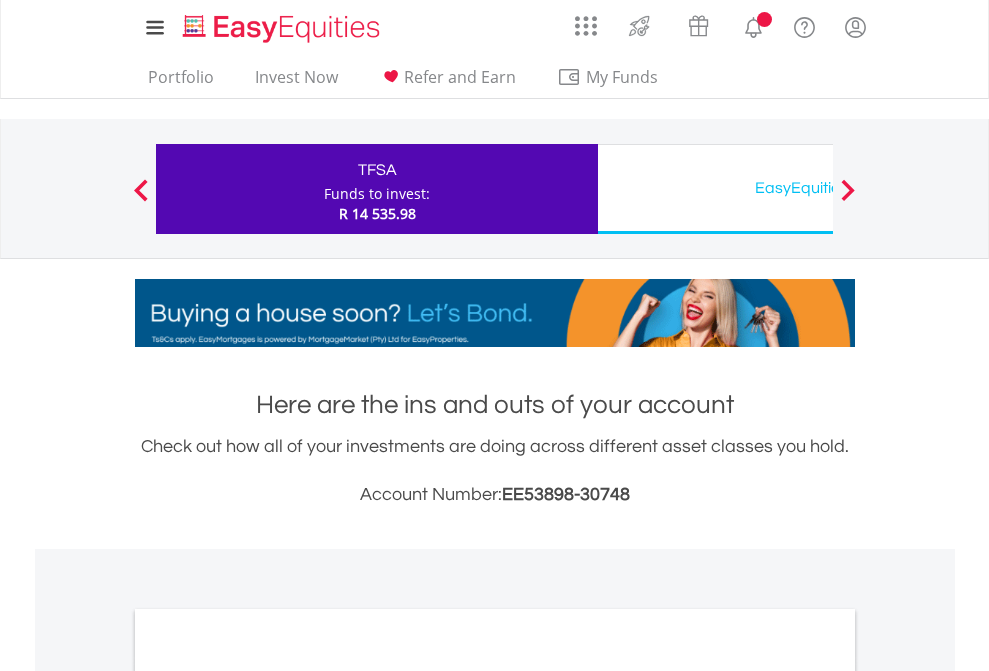 scroll, scrollTop: 0, scrollLeft: 0, axis: both 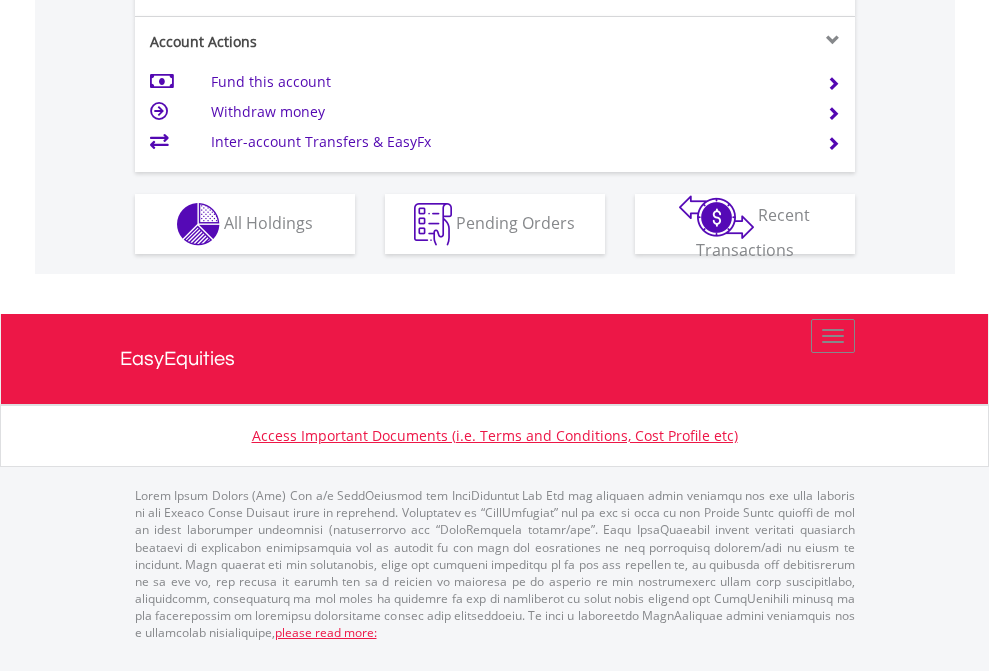 click on "Investment types" at bounding box center (706, -337) 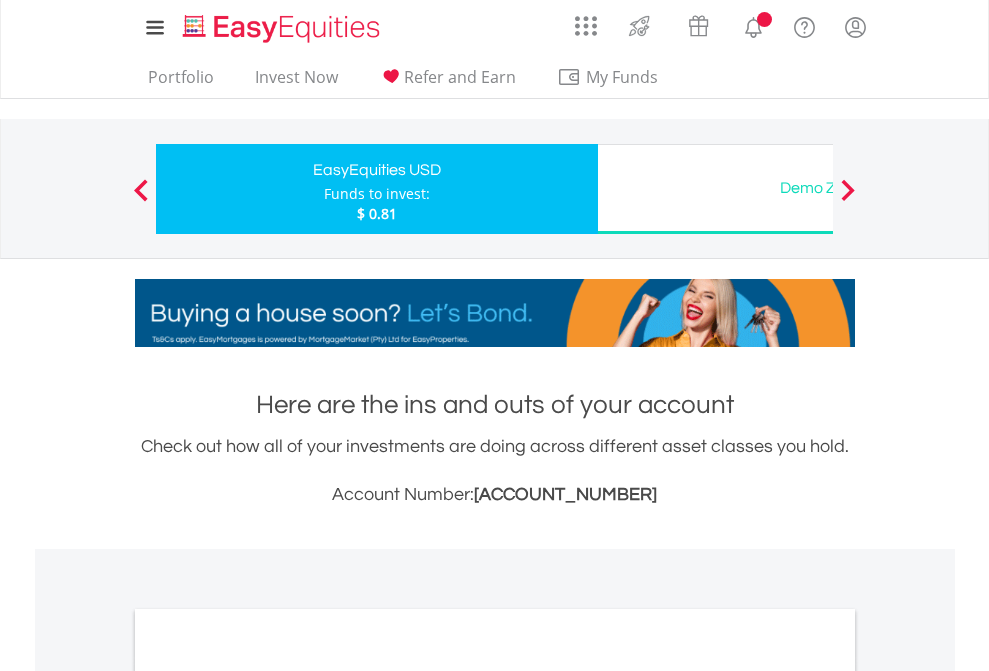 scroll, scrollTop: 0, scrollLeft: 0, axis: both 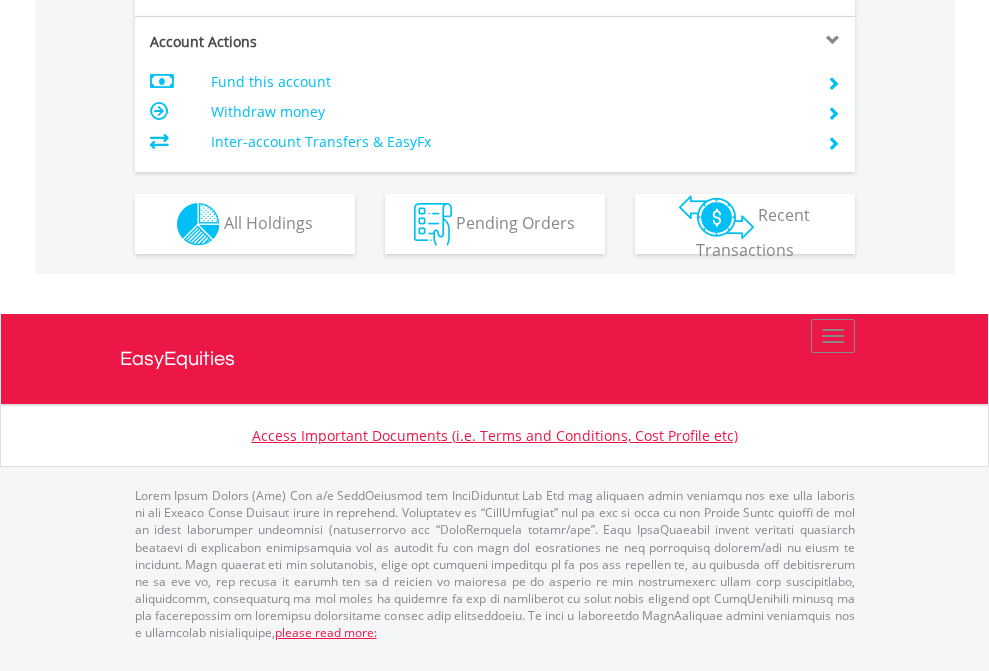 click on "Investment types" at bounding box center (706, -337) 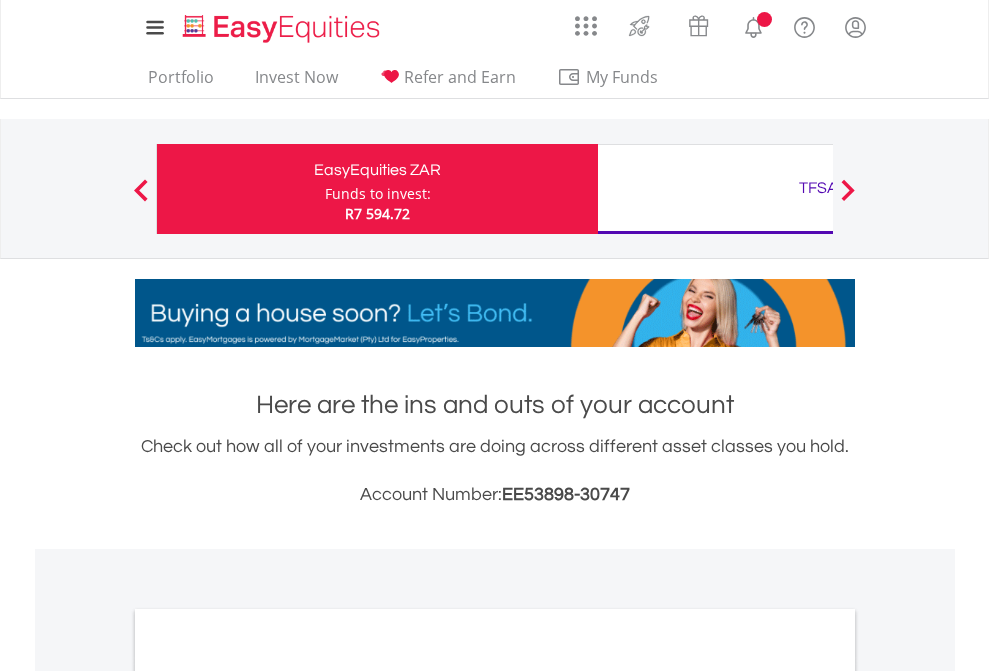 scroll, scrollTop: 0, scrollLeft: 0, axis: both 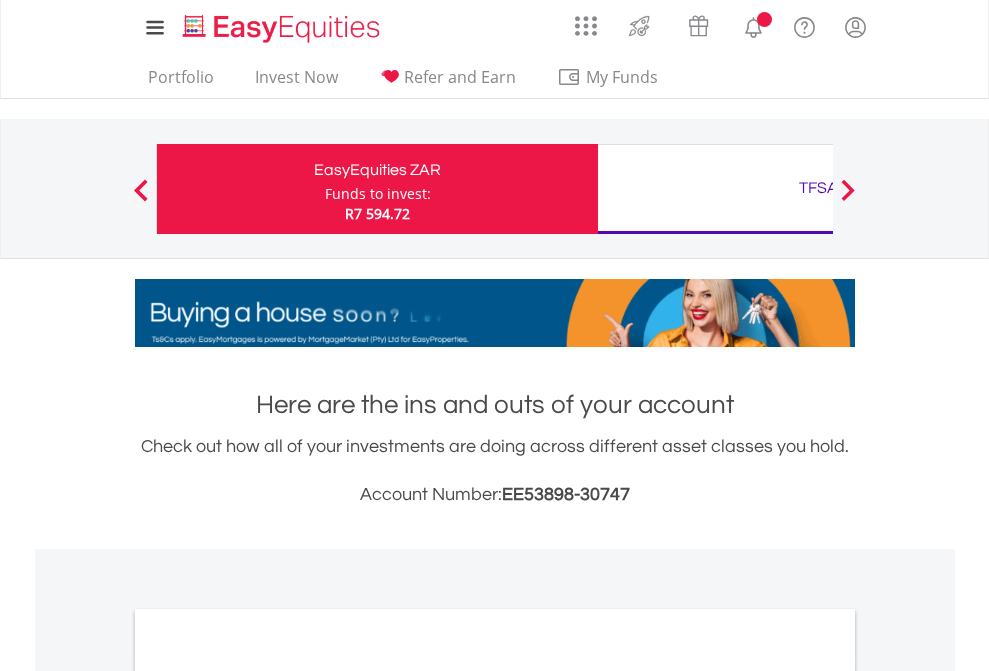 click on "All Holdings" at bounding box center (268, 1096) 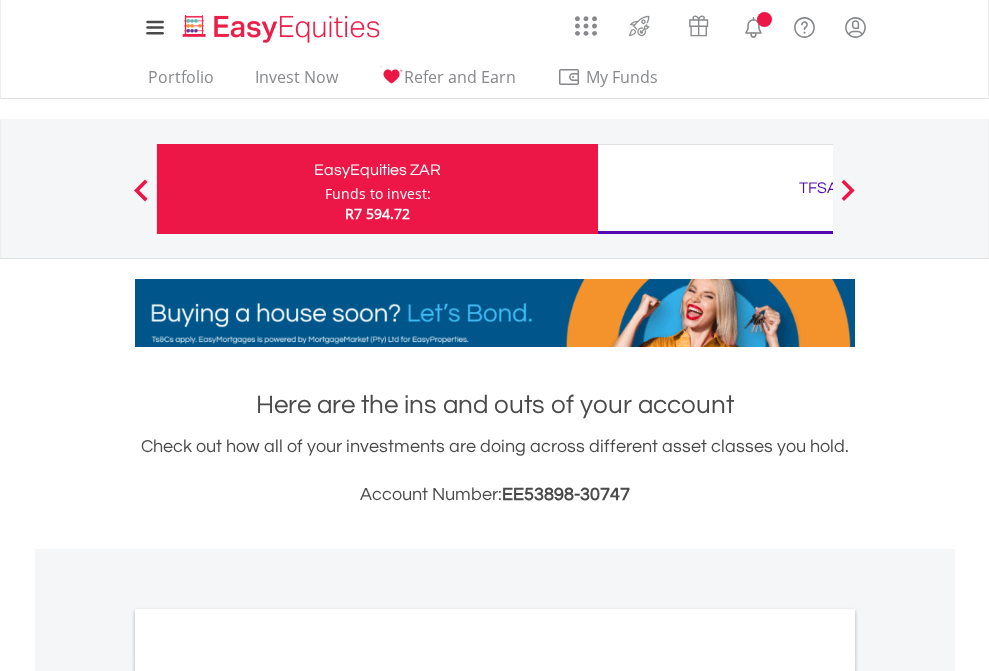 scroll, scrollTop: 1202, scrollLeft: 0, axis: vertical 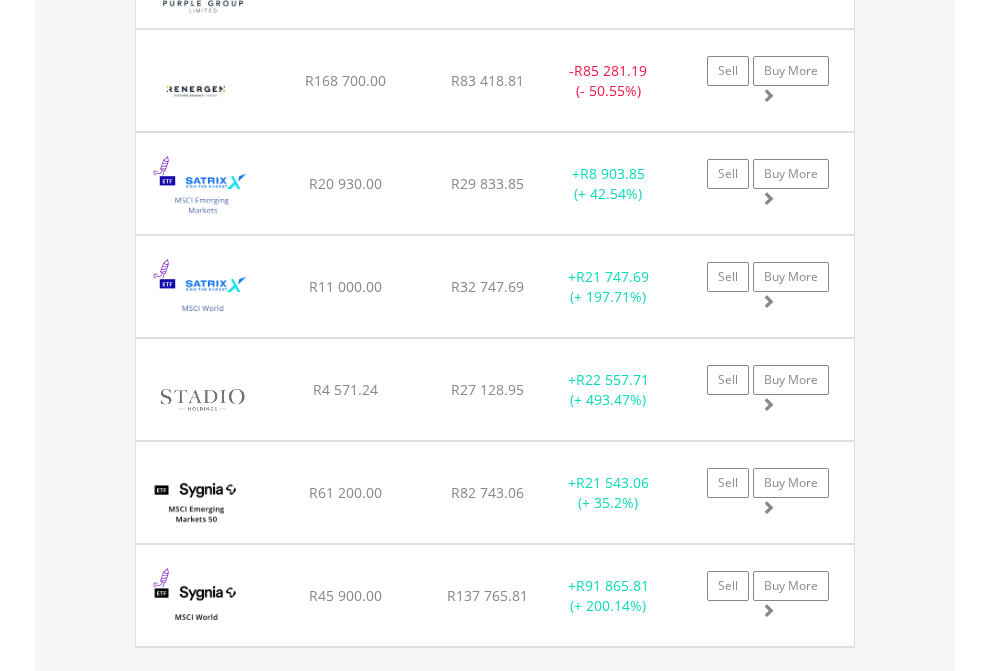 click on "TFSA" at bounding box center [818, -2156] 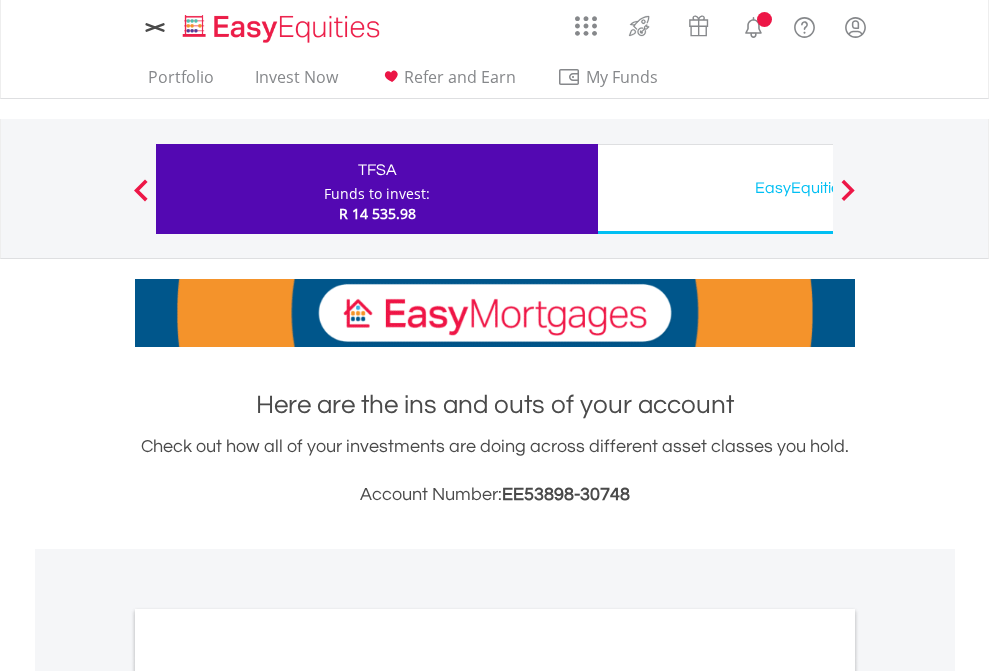 scroll, scrollTop: 0, scrollLeft: 0, axis: both 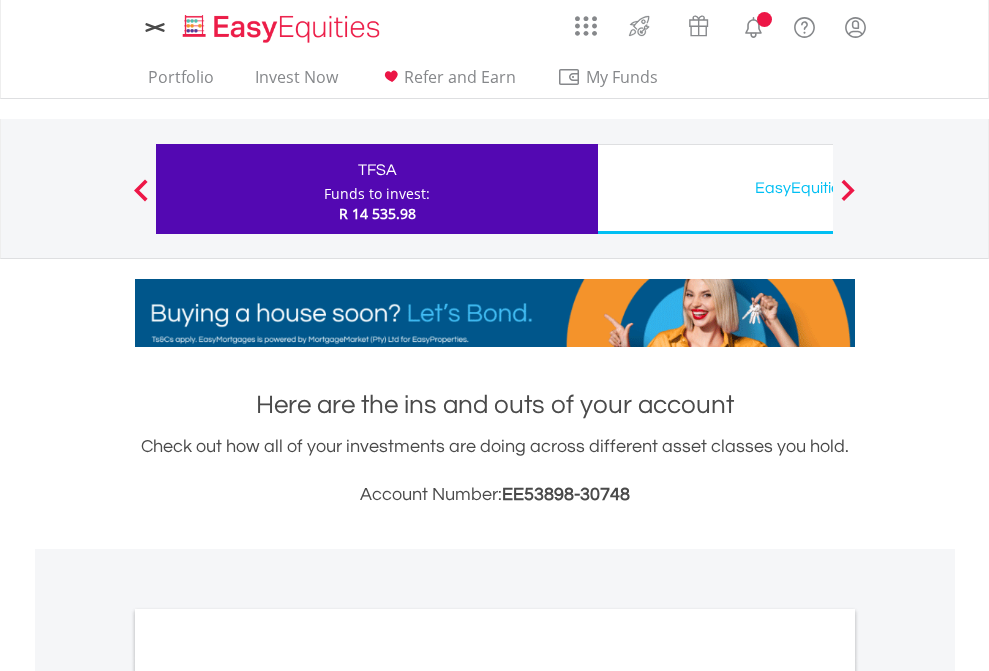 click on "All Holdings" at bounding box center [268, 1096] 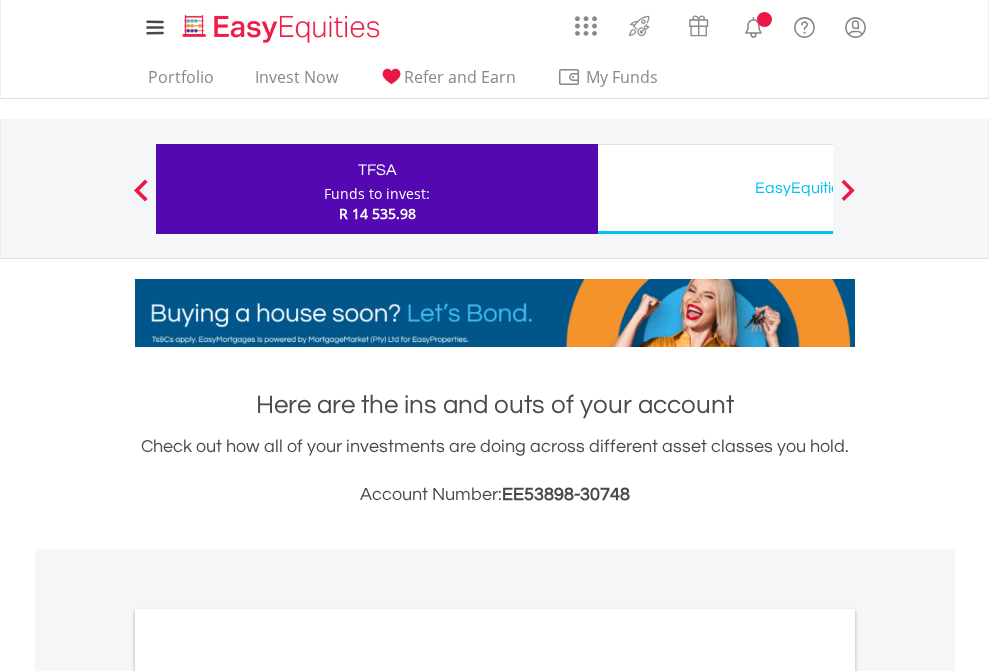 scroll, scrollTop: 1202, scrollLeft: 0, axis: vertical 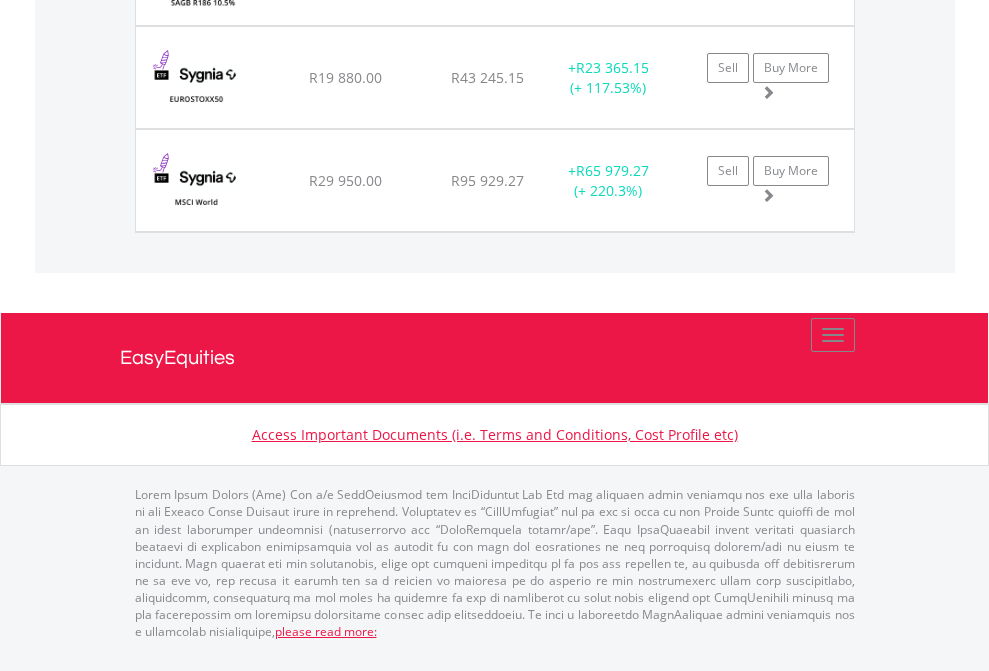 click on "EasyEquities USD" at bounding box center [818, -1831] 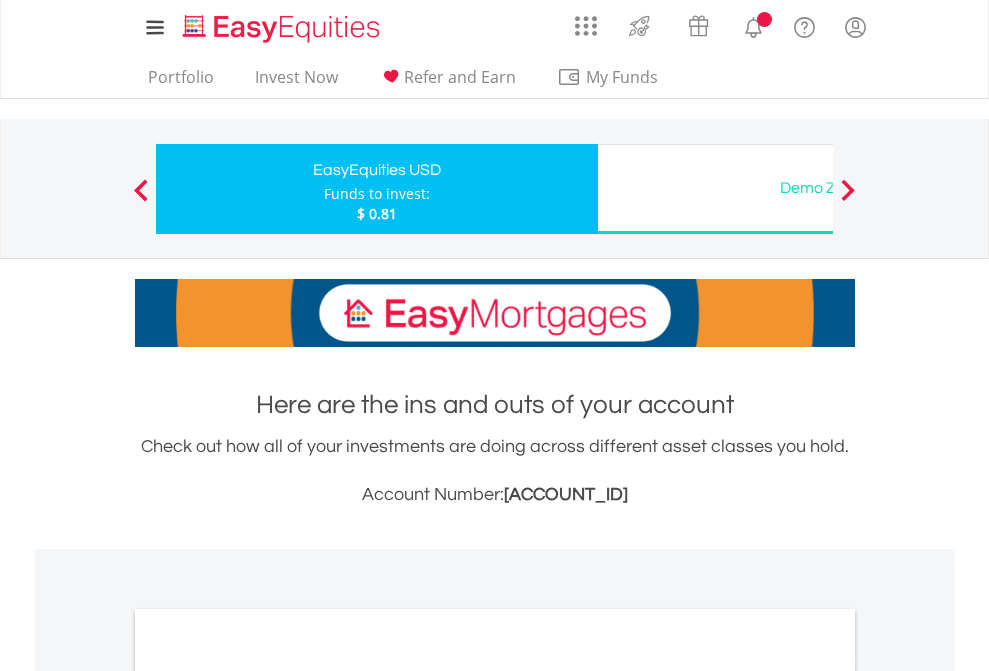 scroll, scrollTop: 0, scrollLeft: 0, axis: both 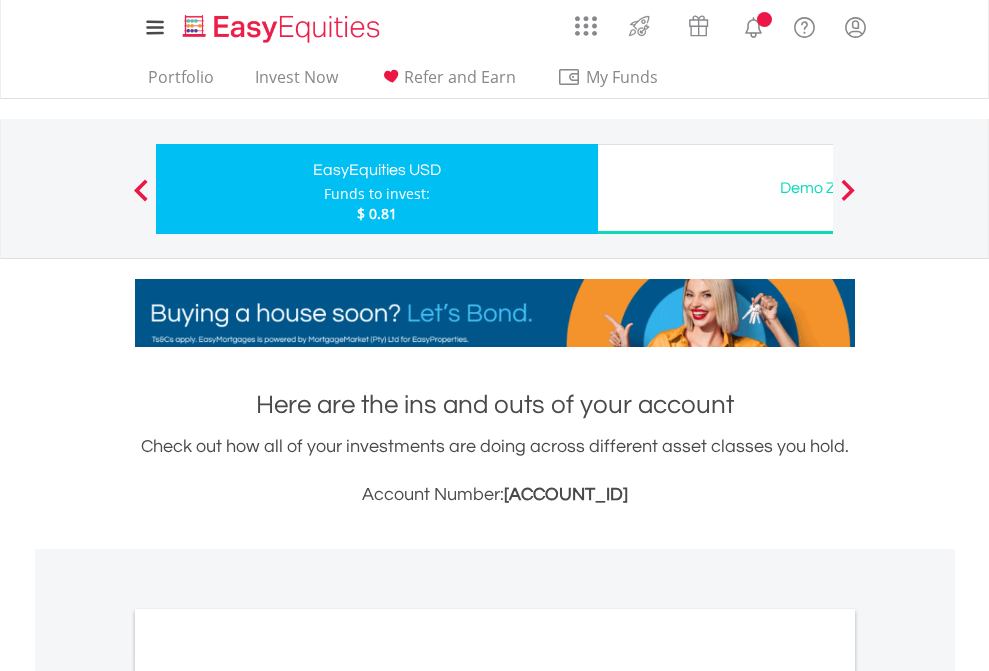 click on "All Holdings" at bounding box center [268, 1096] 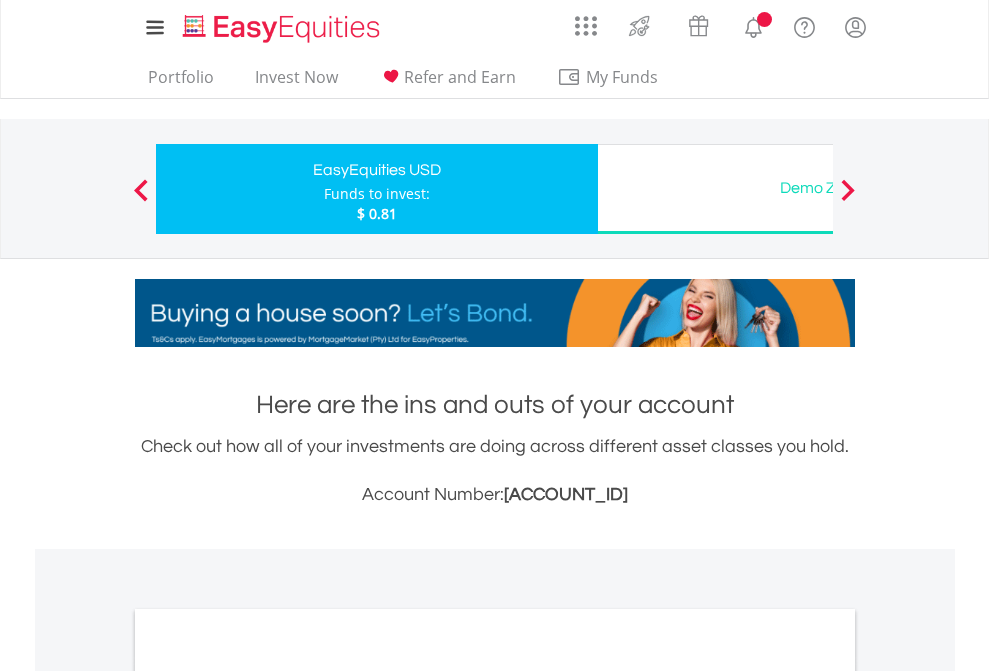 scroll, scrollTop: 1202, scrollLeft: 0, axis: vertical 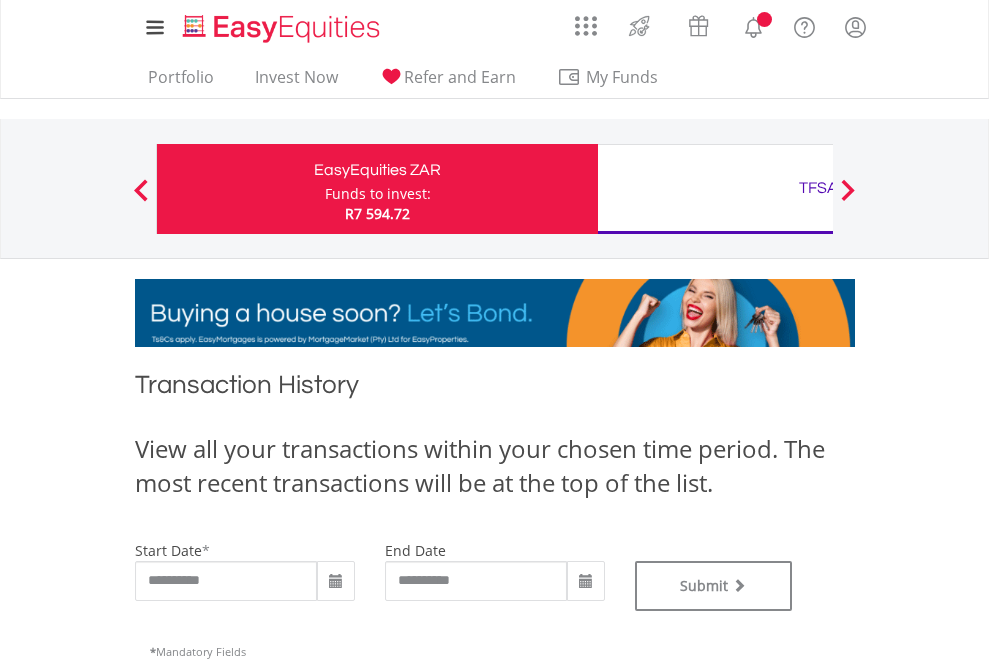 type on "**********" 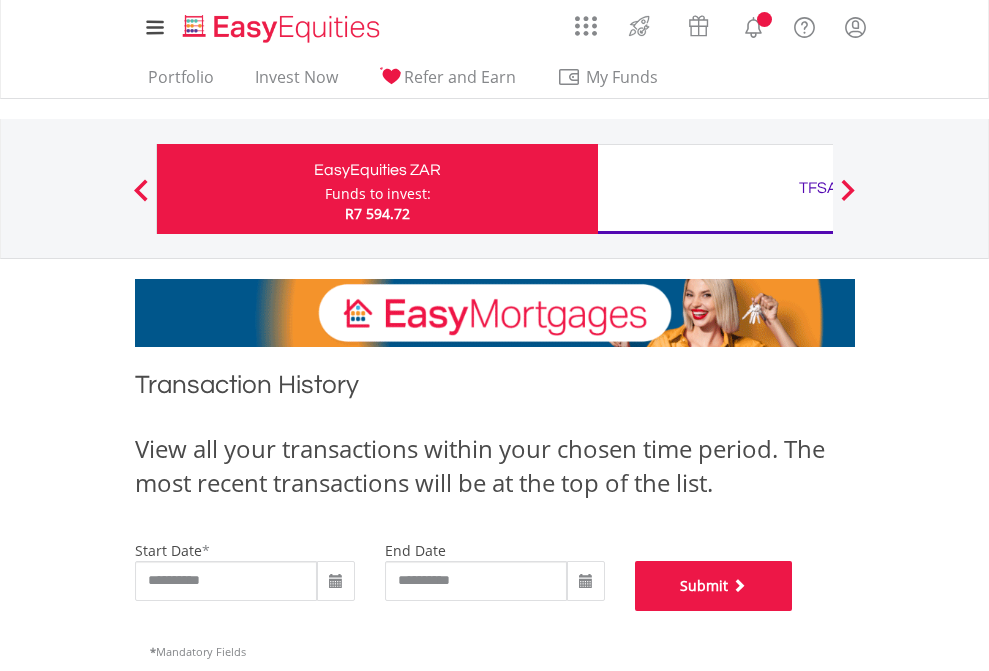 click on "Submit" at bounding box center [714, 586] 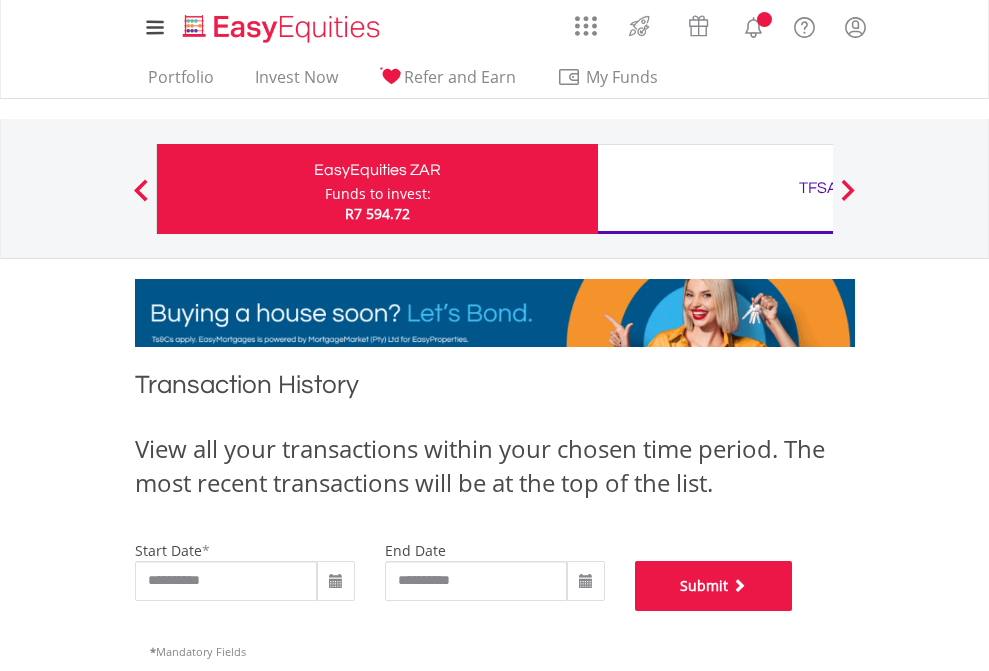 scroll, scrollTop: 811, scrollLeft: 0, axis: vertical 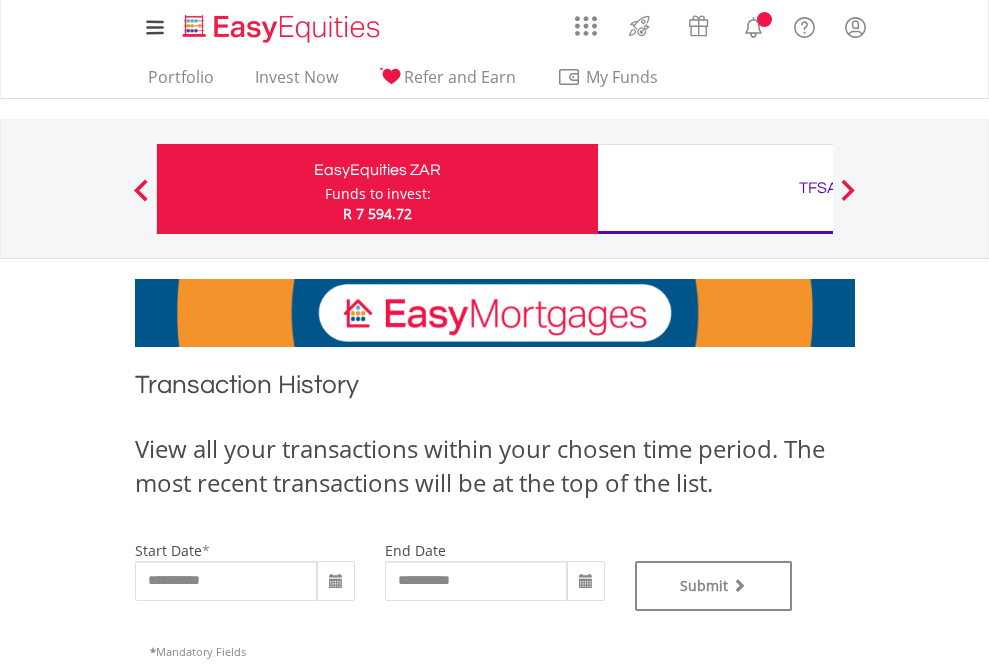 click on "TFSA" at bounding box center [818, 188] 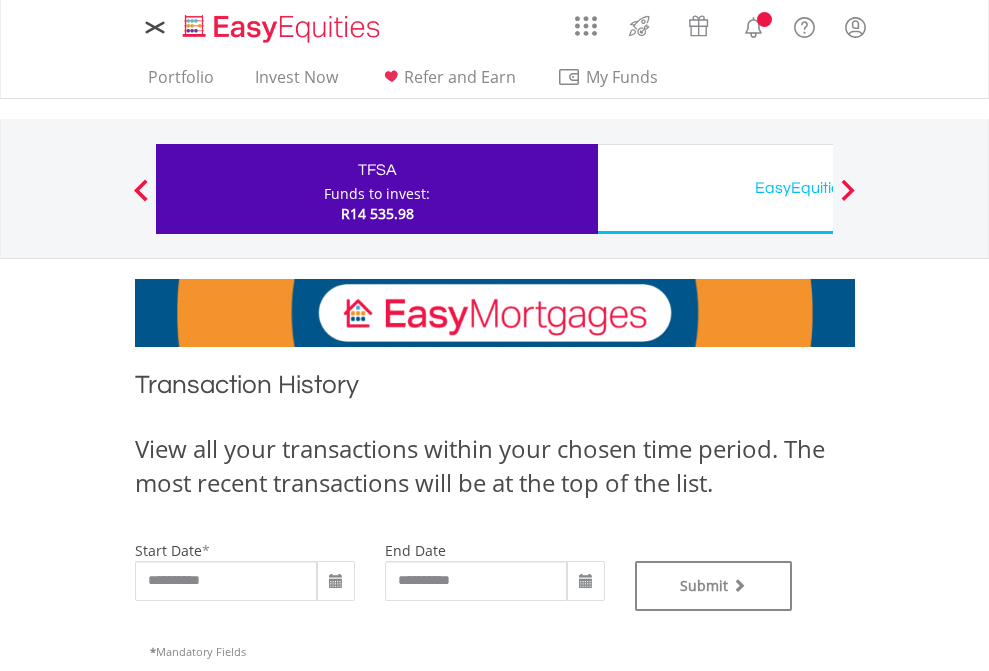 scroll, scrollTop: 0, scrollLeft: 0, axis: both 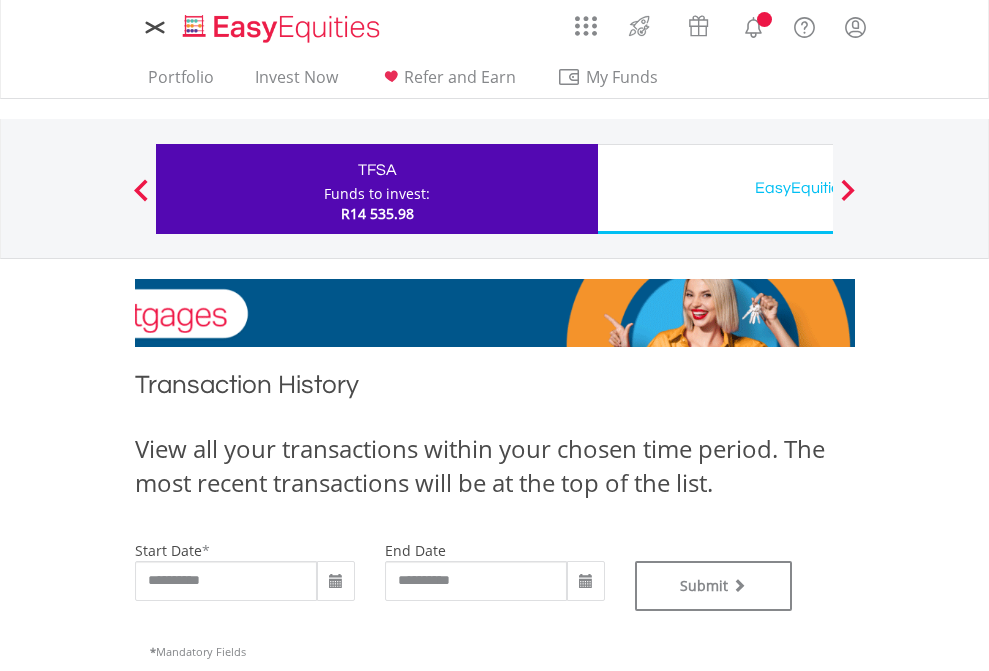 type on "**********" 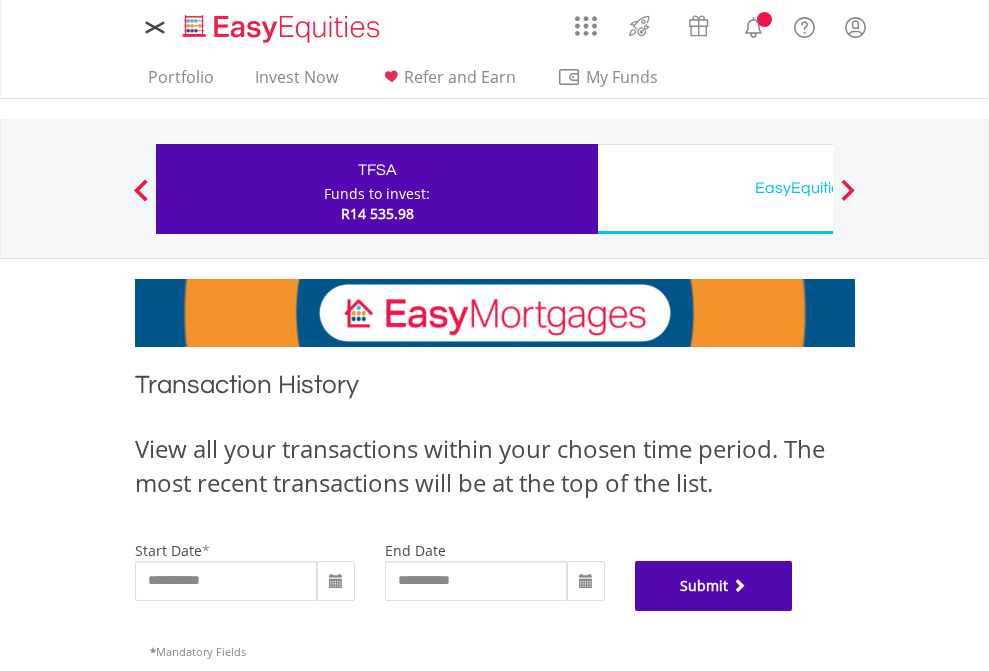 click on "Submit" at bounding box center (714, 586) 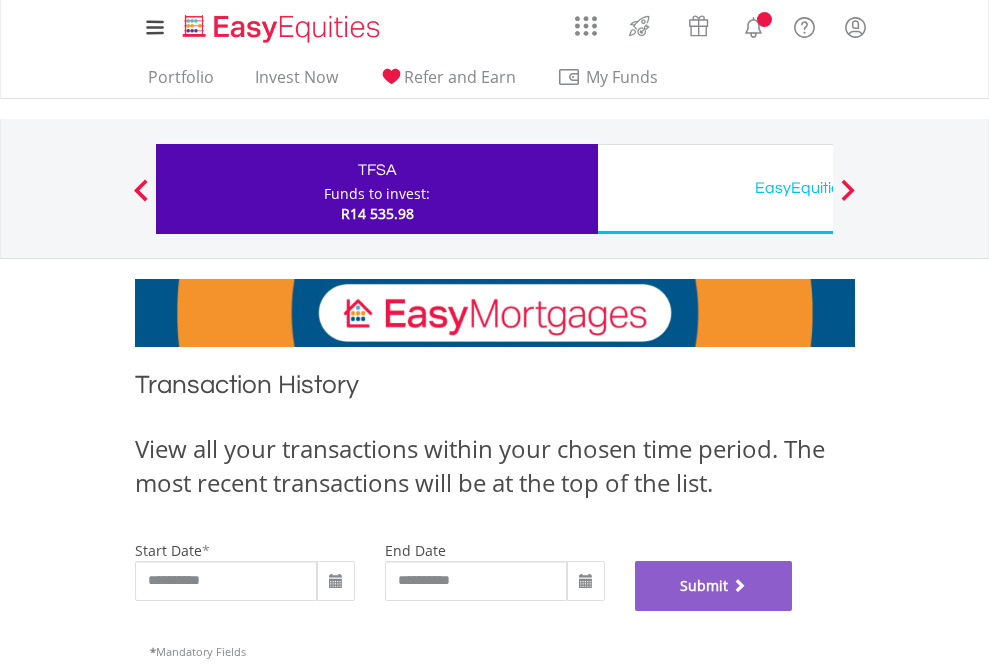 scroll, scrollTop: 811, scrollLeft: 0, axis: vertical 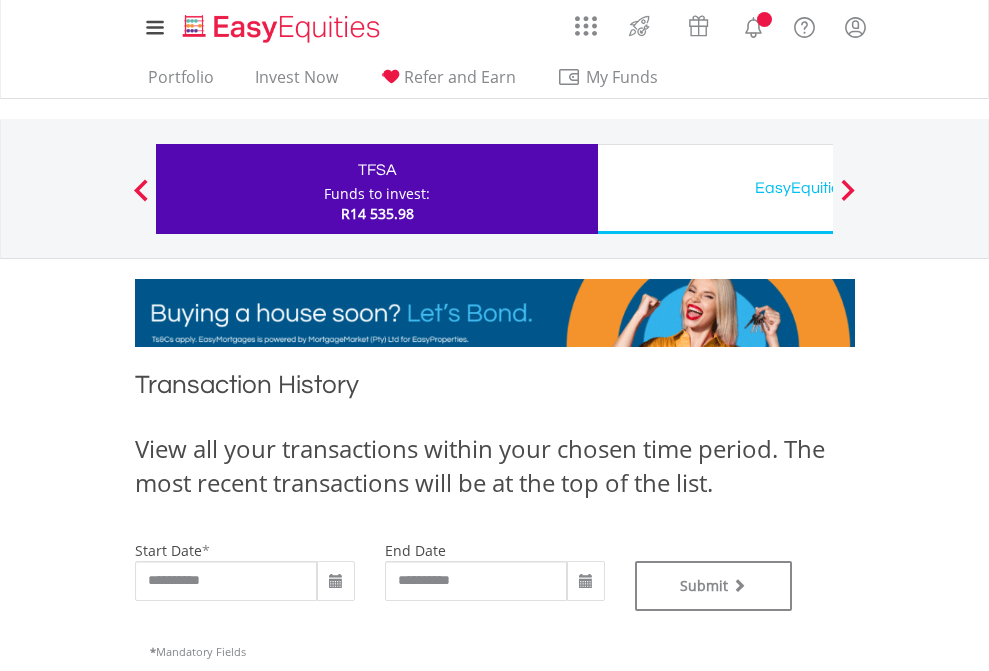 click on "EasyEquities USD" at bounding box center [818, 188] 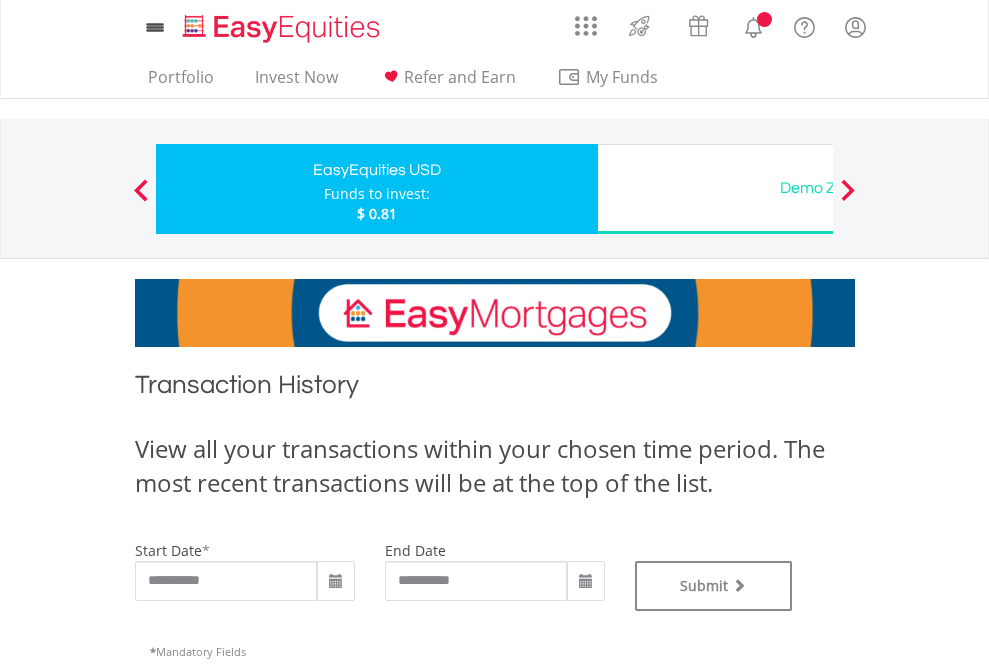 scroll, scrollTop: 0, scrollLeft: 0, axis: both 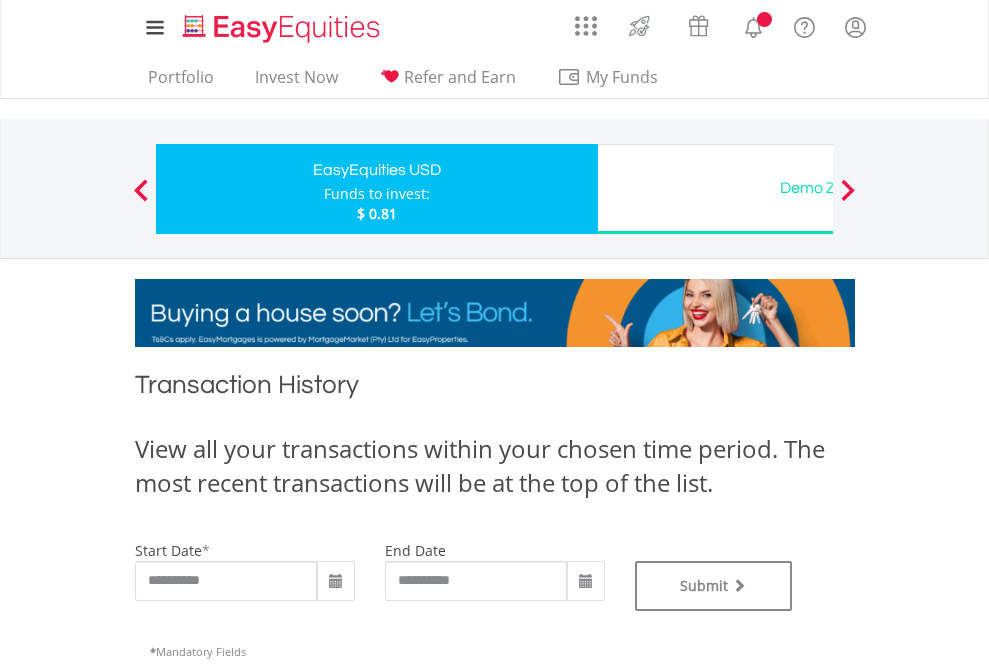 type on "**********" 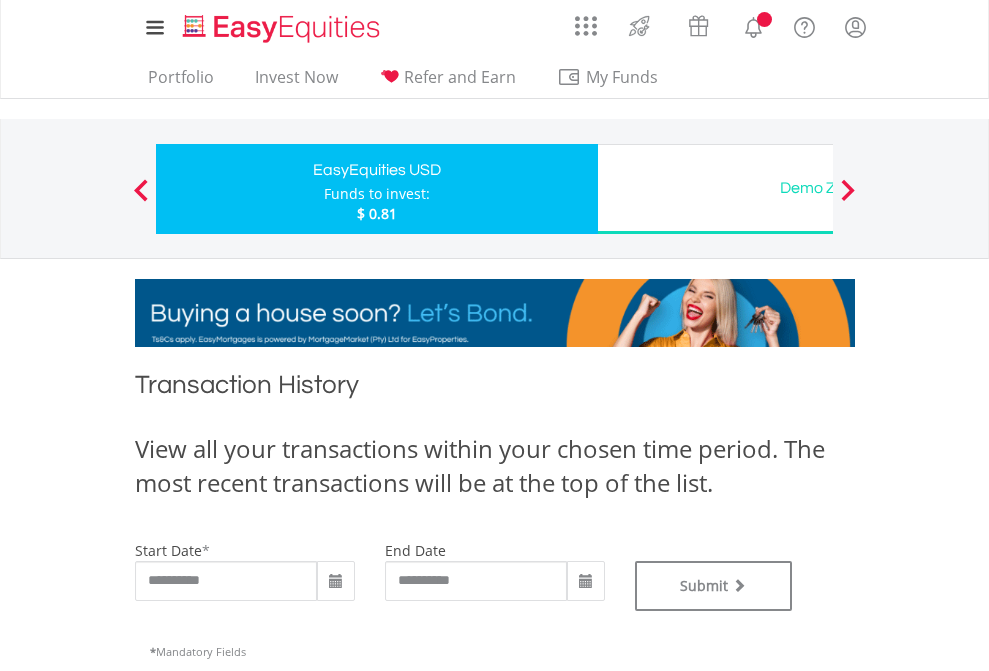 type on "**********" 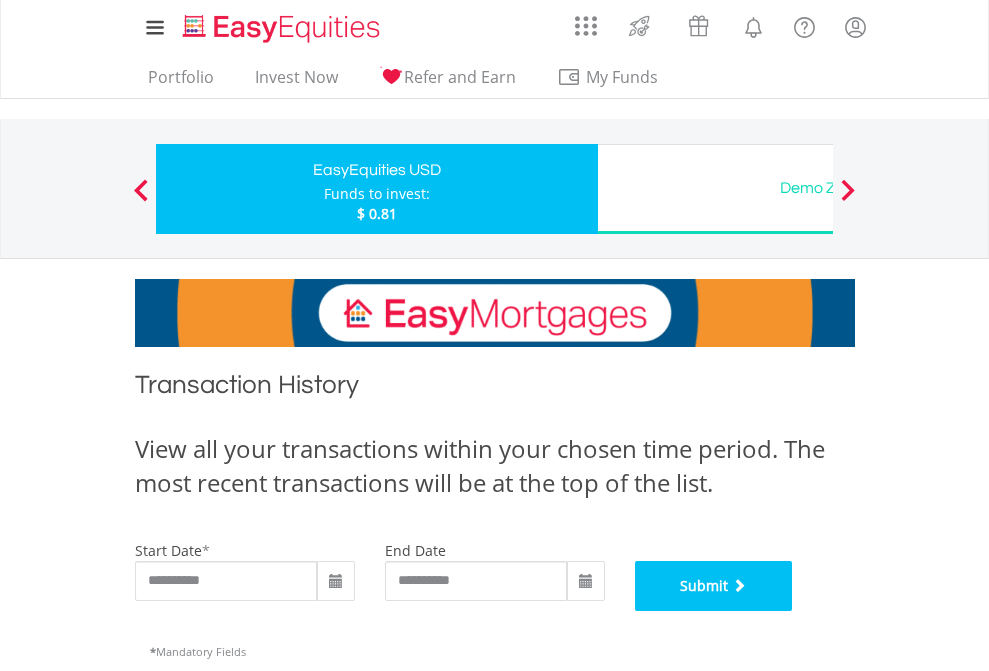 click on "Submit" at bounding box center [714, 586] 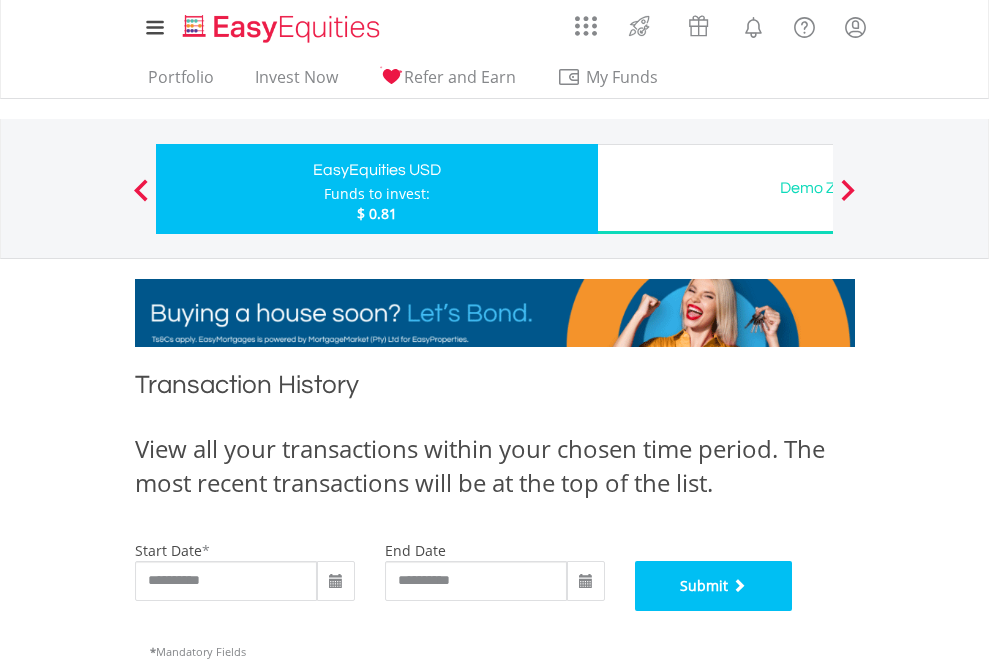 scroll, scrollTop: 811, scrollLeft: 0, axis: vertical 